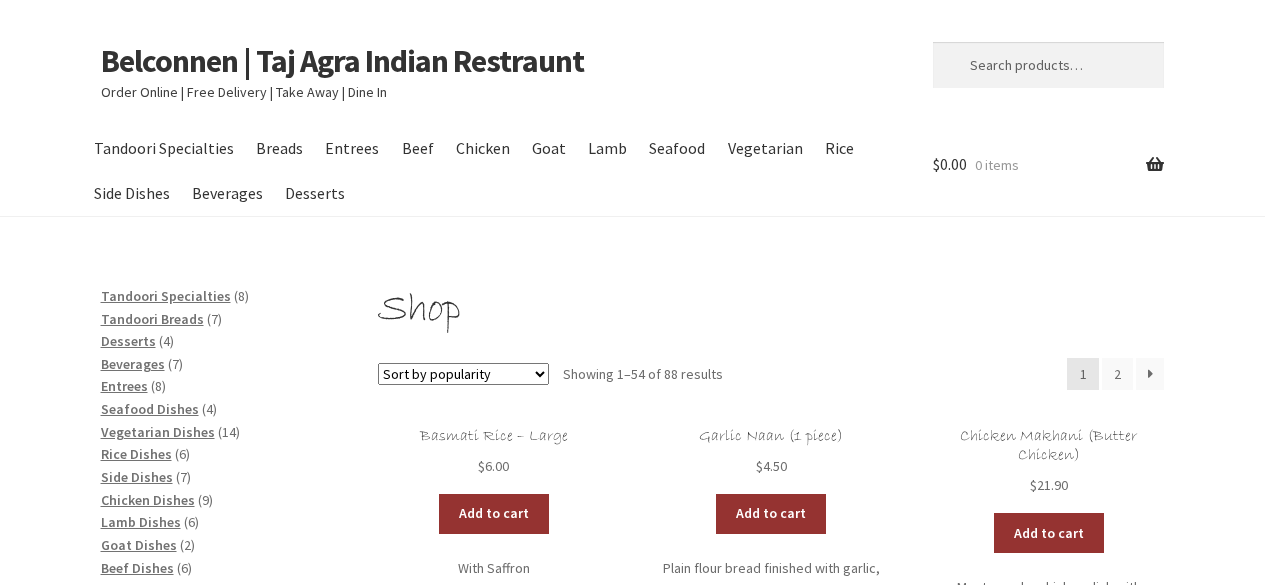 scroll, scrollTop: 0, scrollLeft: 0, axis: both 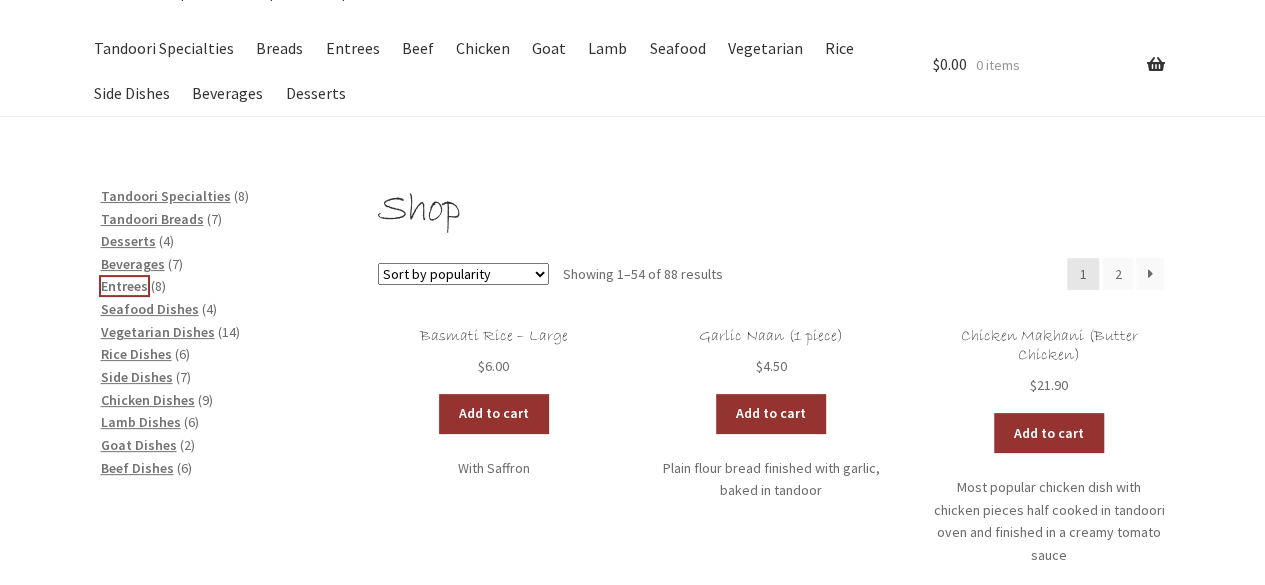 click on "Entrees" at bounding box center (124, 286) 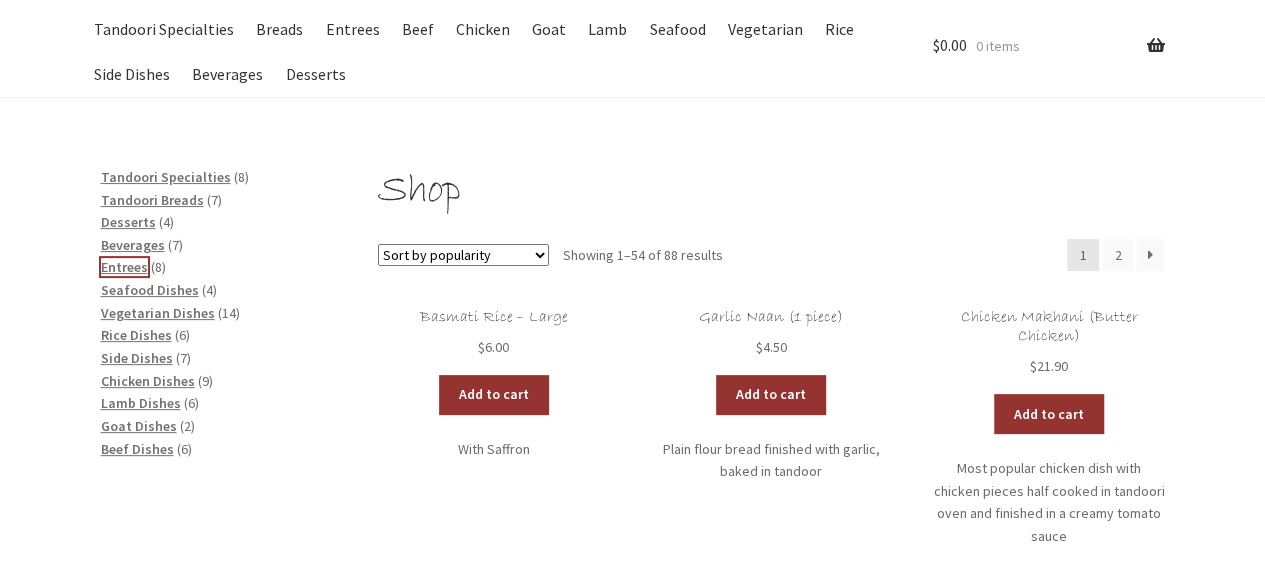 scroll, scrollTop: 100, scrollLeft: 0, axis: vertical 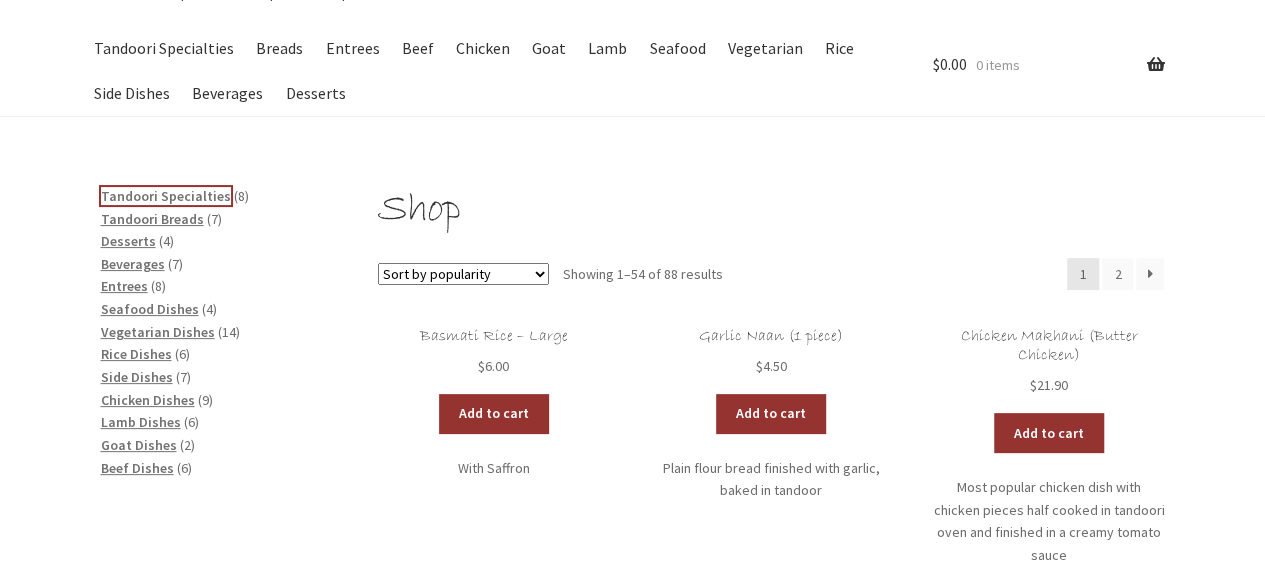 click on "Tandoori Specialties" at bounding box center (166, 196) 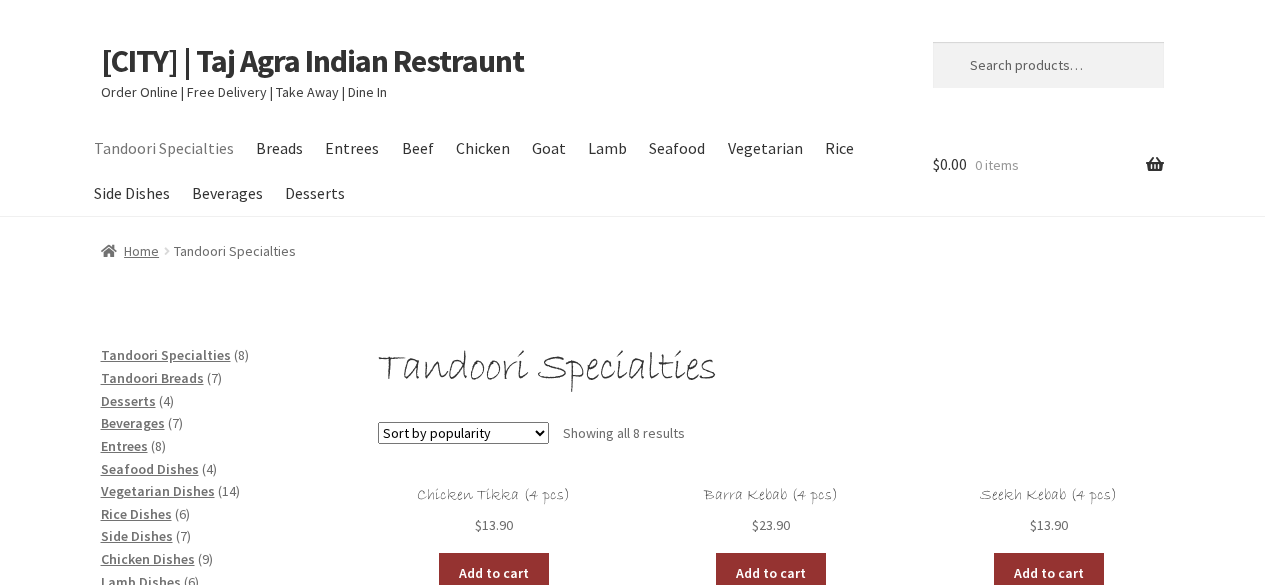 scroll, scrollTop: 300, scrollLeft: 0, axis: vertical 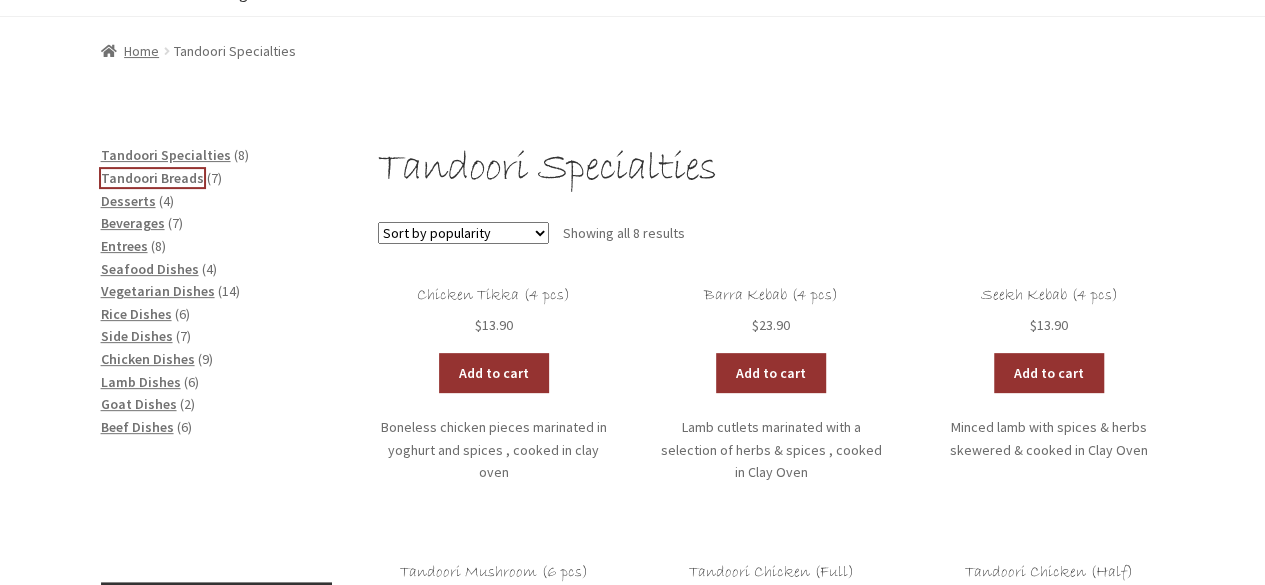 click on "Tandoori Breads" at bounding box center [152, 178] 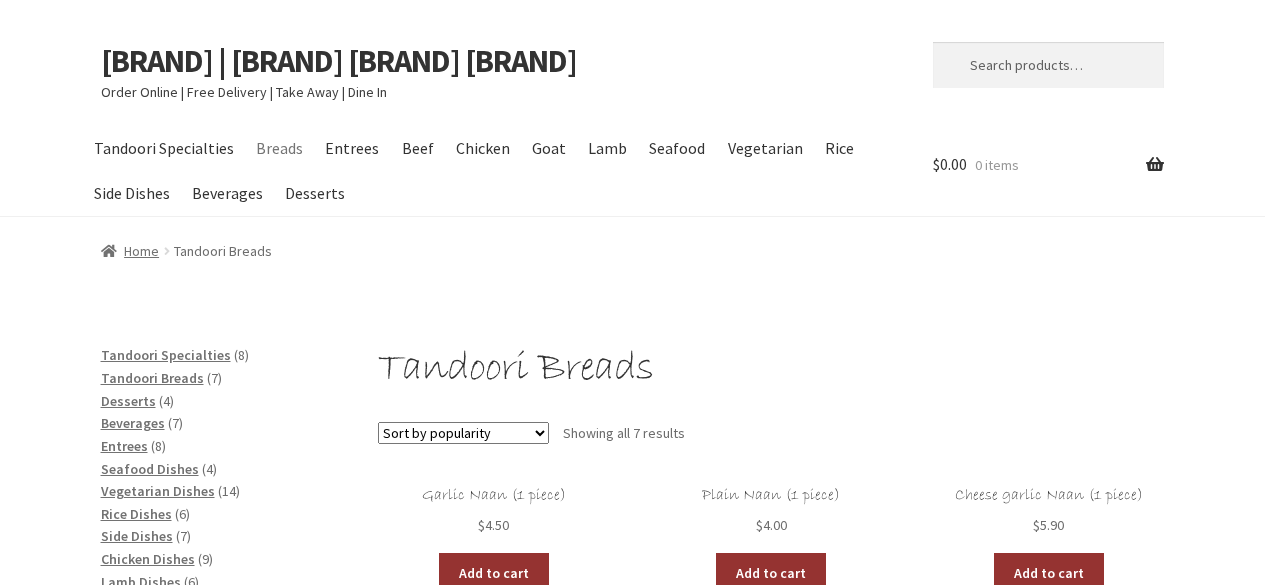 scroll, scrollTop: 0, scrollLeft: 0, axis: both 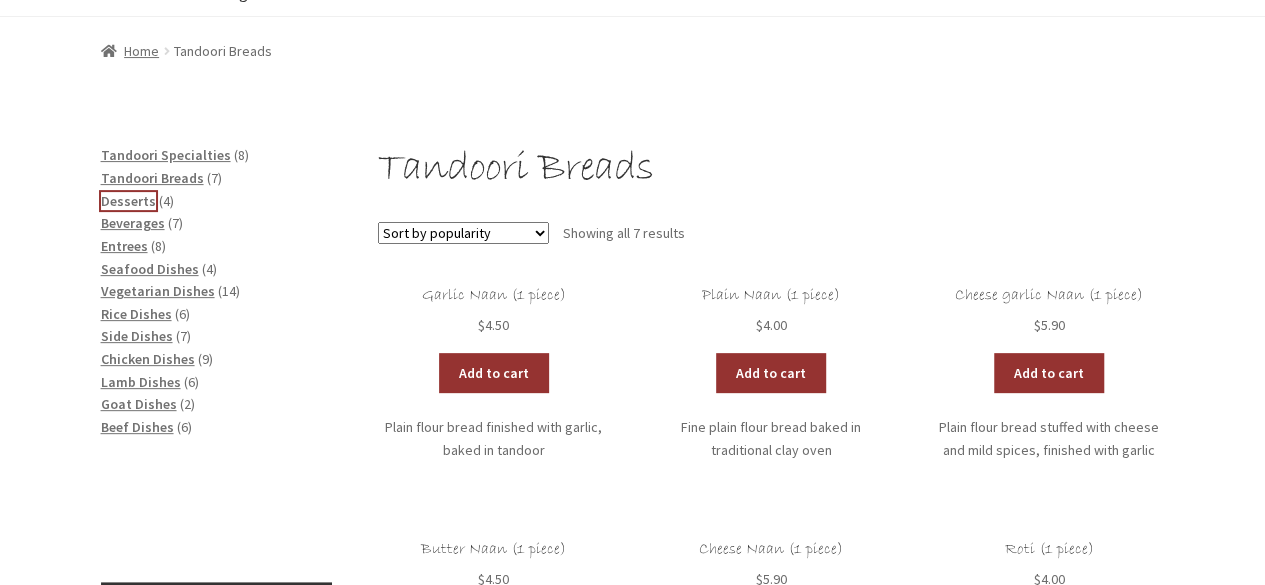click on "Desserts" at bounding box center [128, 201] 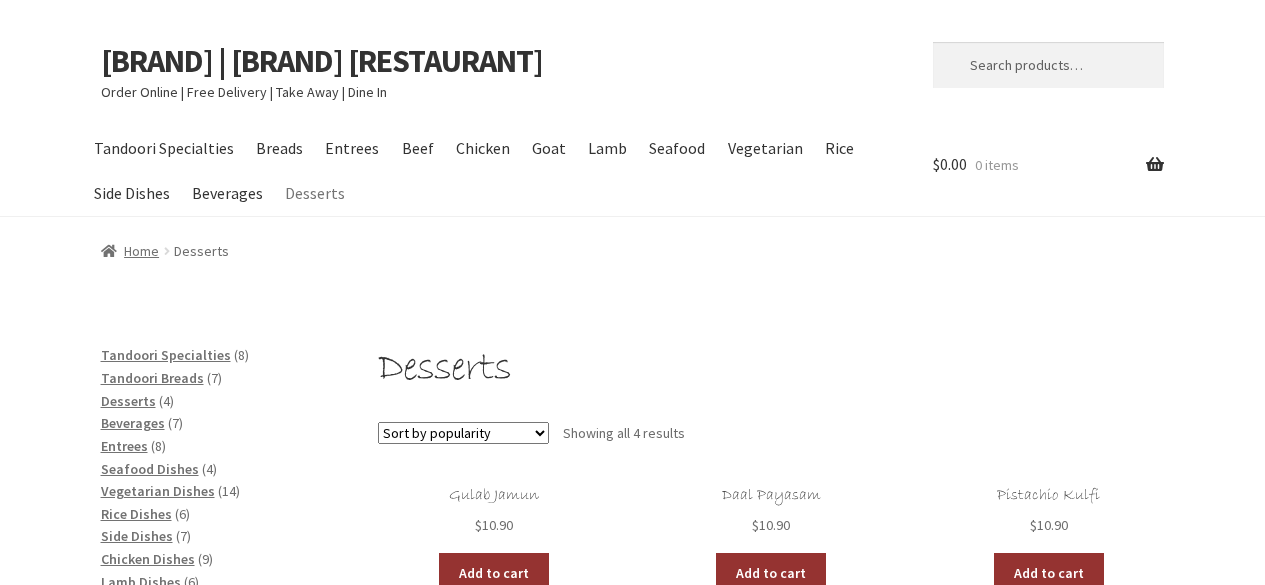 scroll, scrollTop: 0, scrollLeft: 0, axis: both 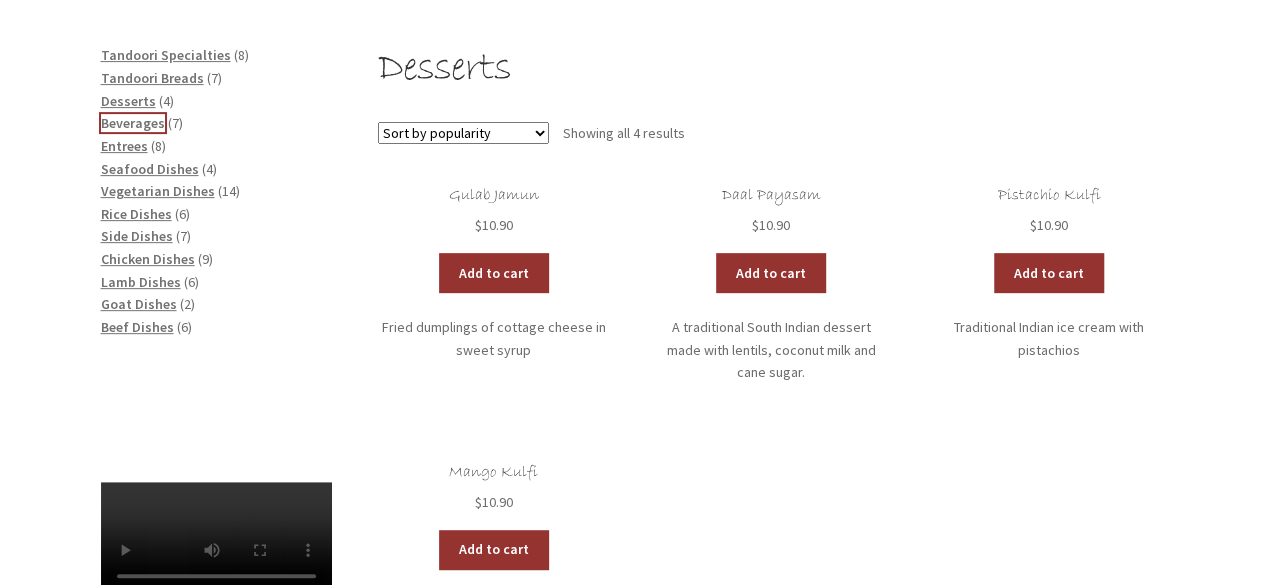 click on "Beverages" at bounding box center [133, 123] 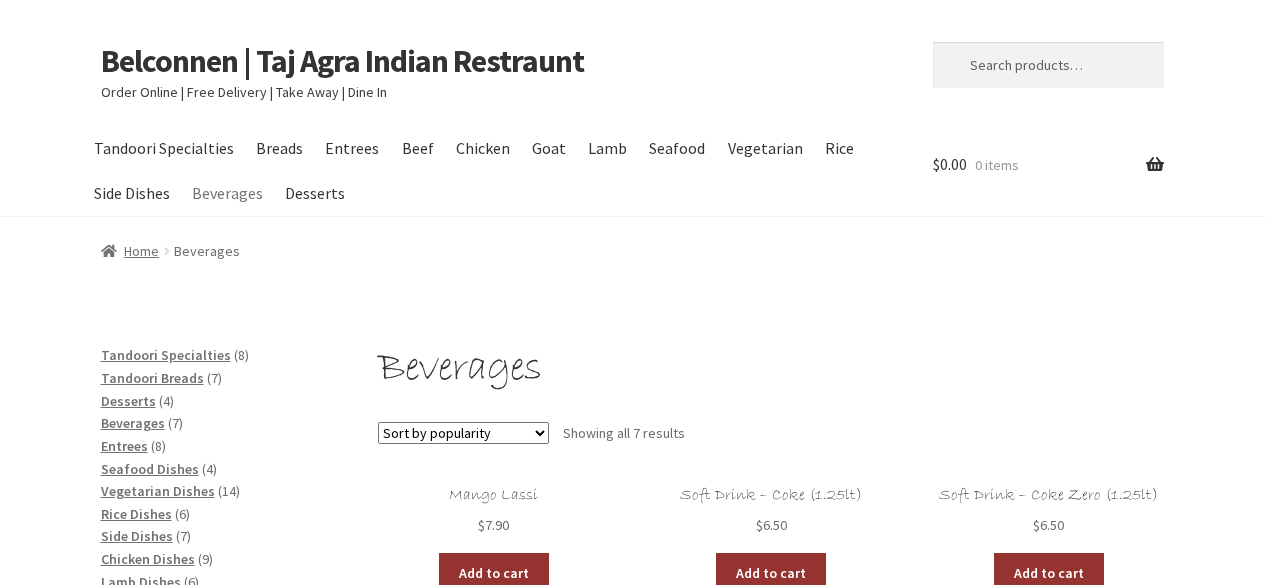 scroll, scrollTop: 0, scrollLeft: 0, axis: both 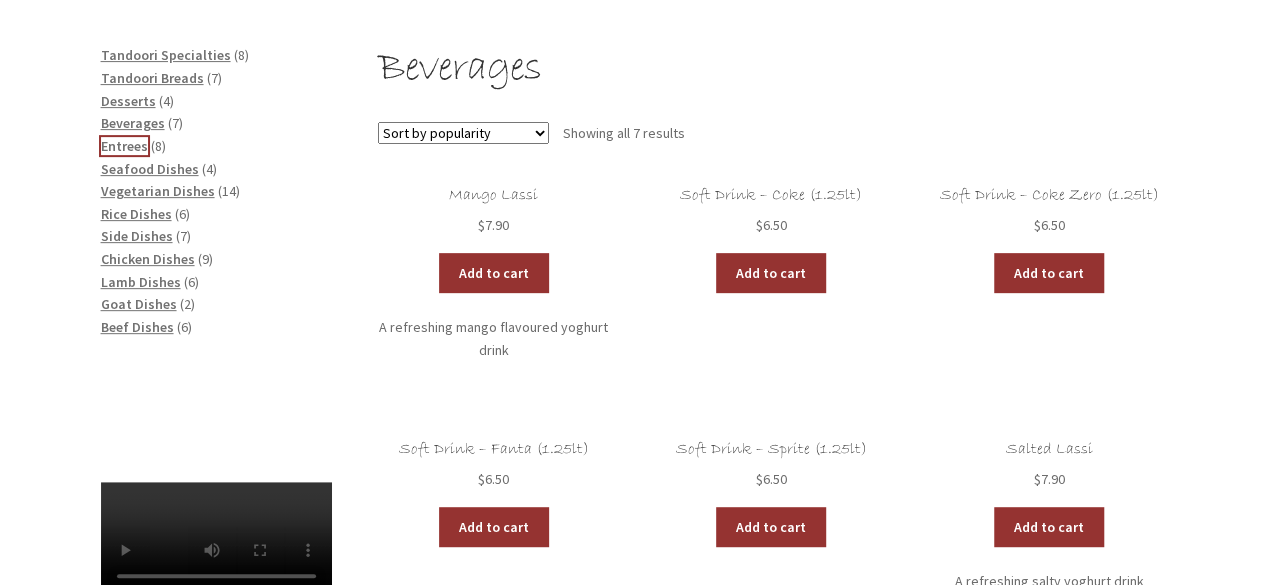 click on "Entrees" at bounding box center (124, 146) 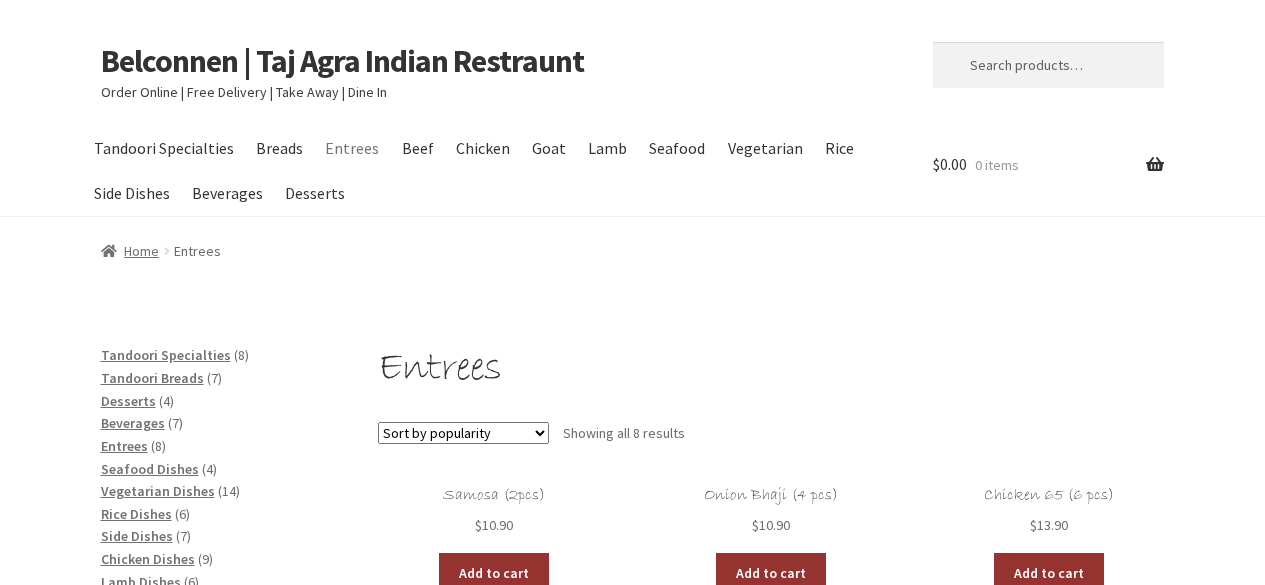 scroll, scrollTop: 0, scrollLeft: 0, axis: both 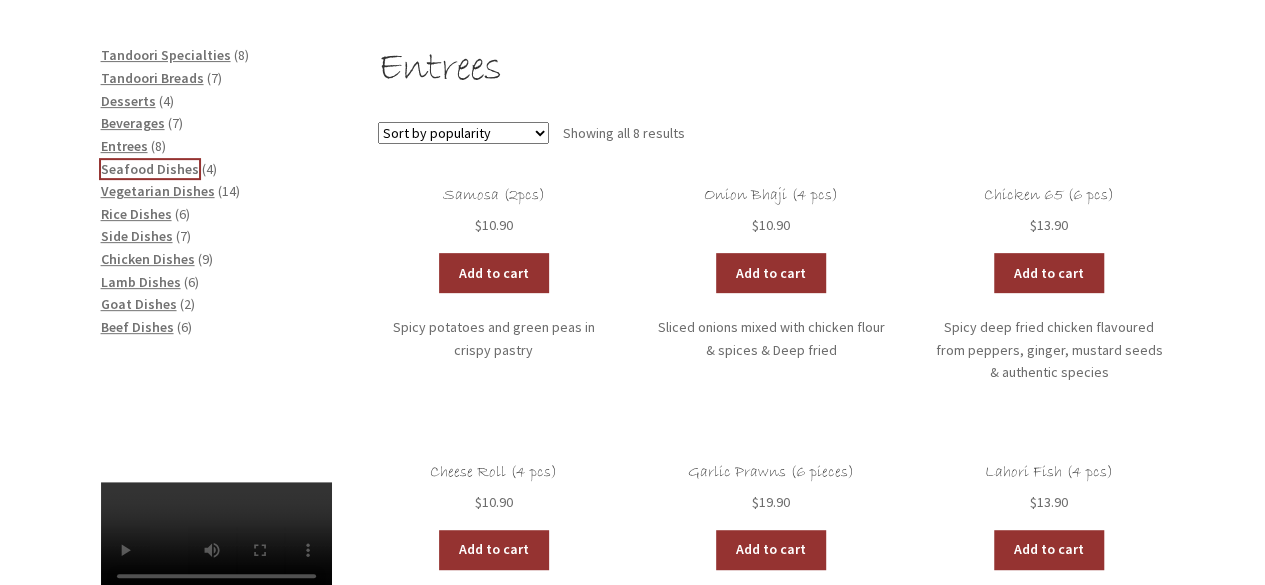 click on "Seafood Dishes" at bounding box center (150, 169) 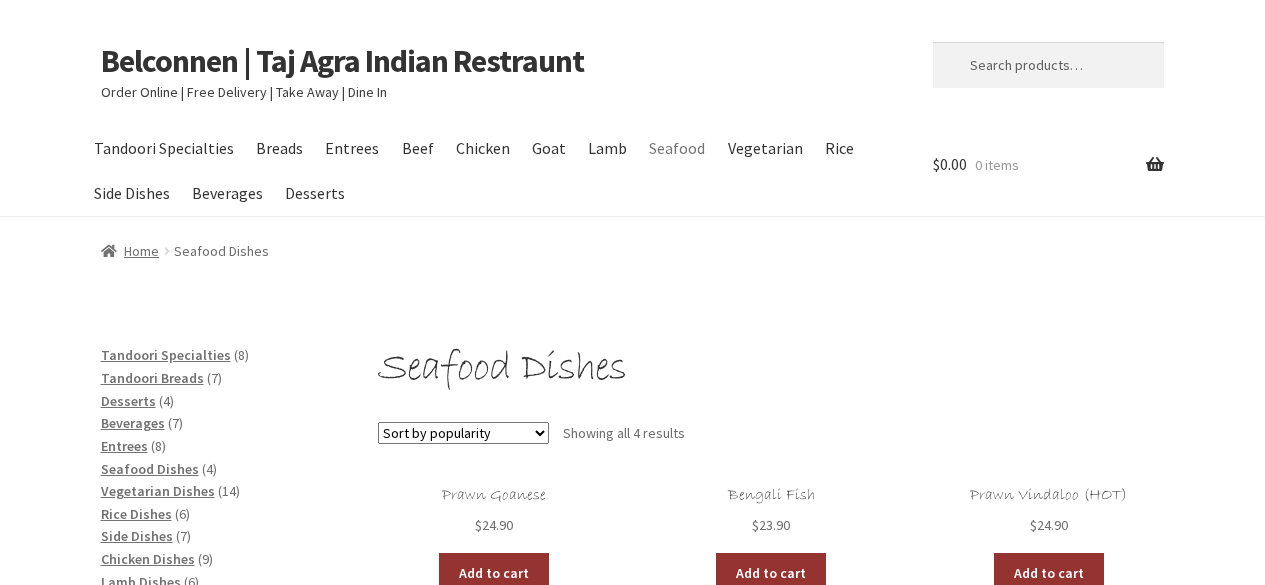 scroll, scrollTop: 0, scrollLeft: 0, axis: both 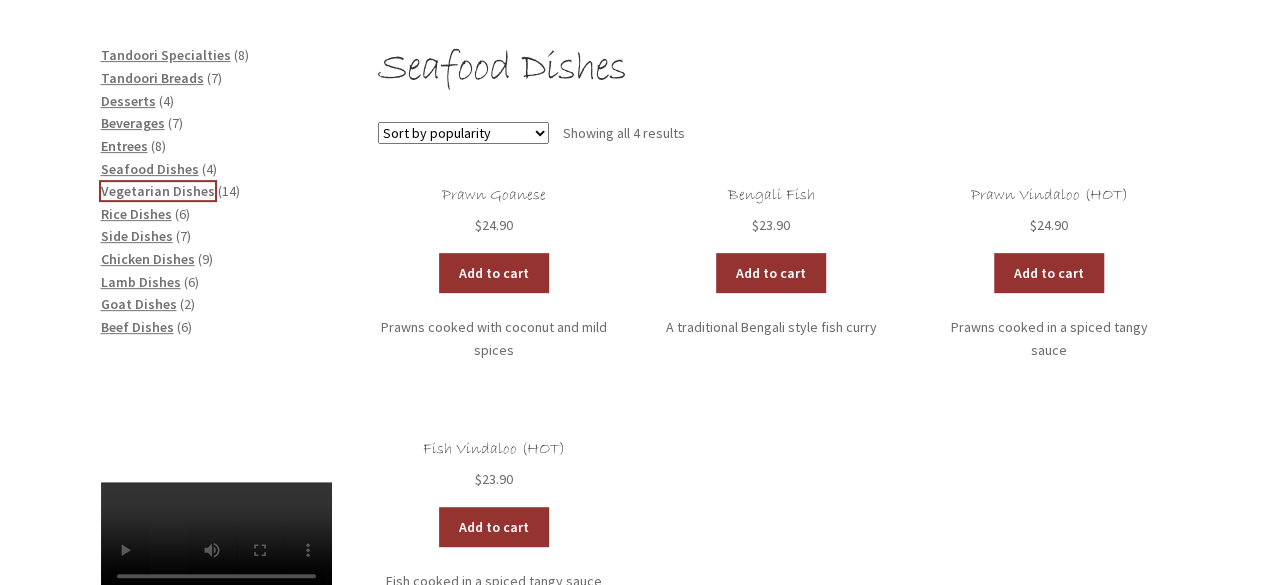 click on "Vegetarian Dishes" at bounding box center (158, 191) 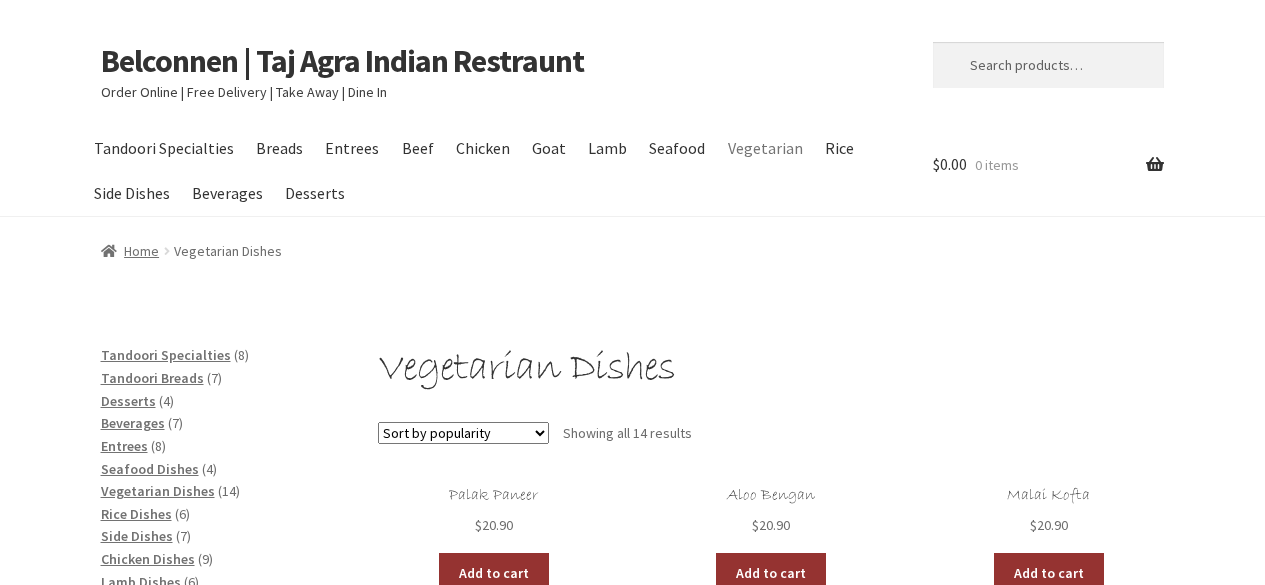 scroll, scrollTop: 0, scrollLeft: 0, axis: both 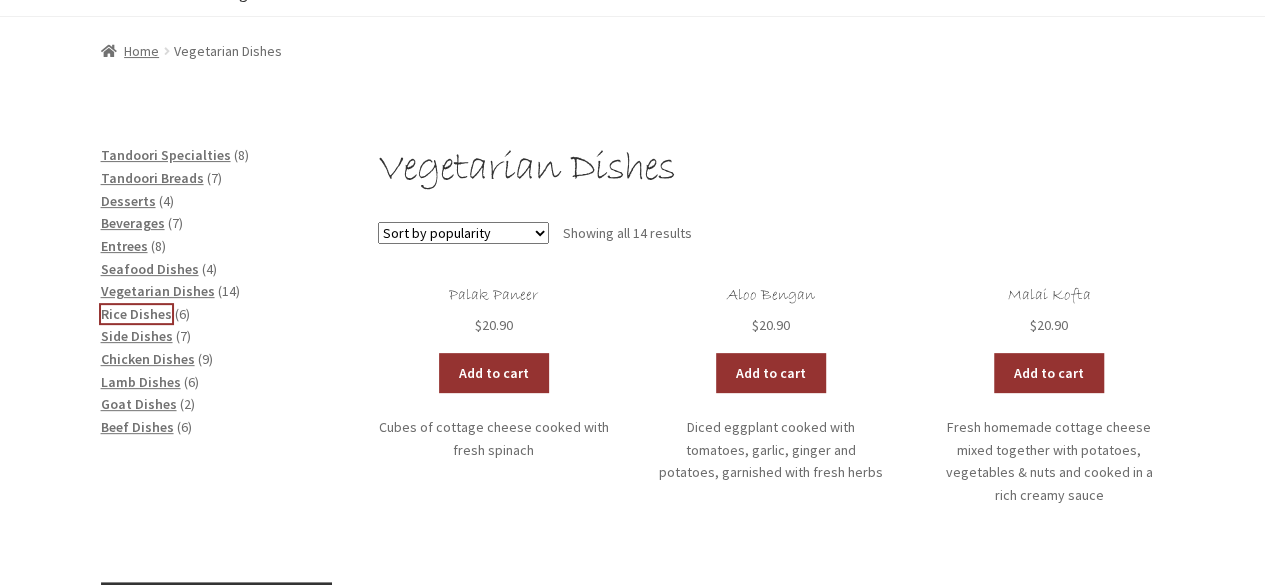 click on "Rice Dishes" at bounding box center [136, 314] 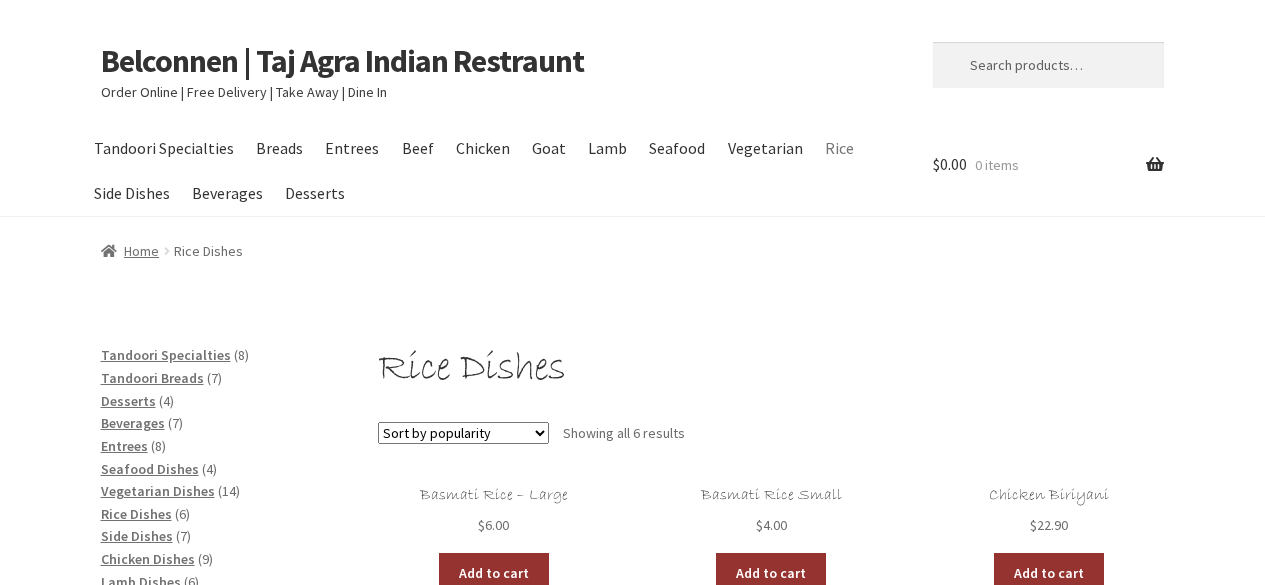 scroll, scrollTop: 0, scrollLeft: 0, axis: both 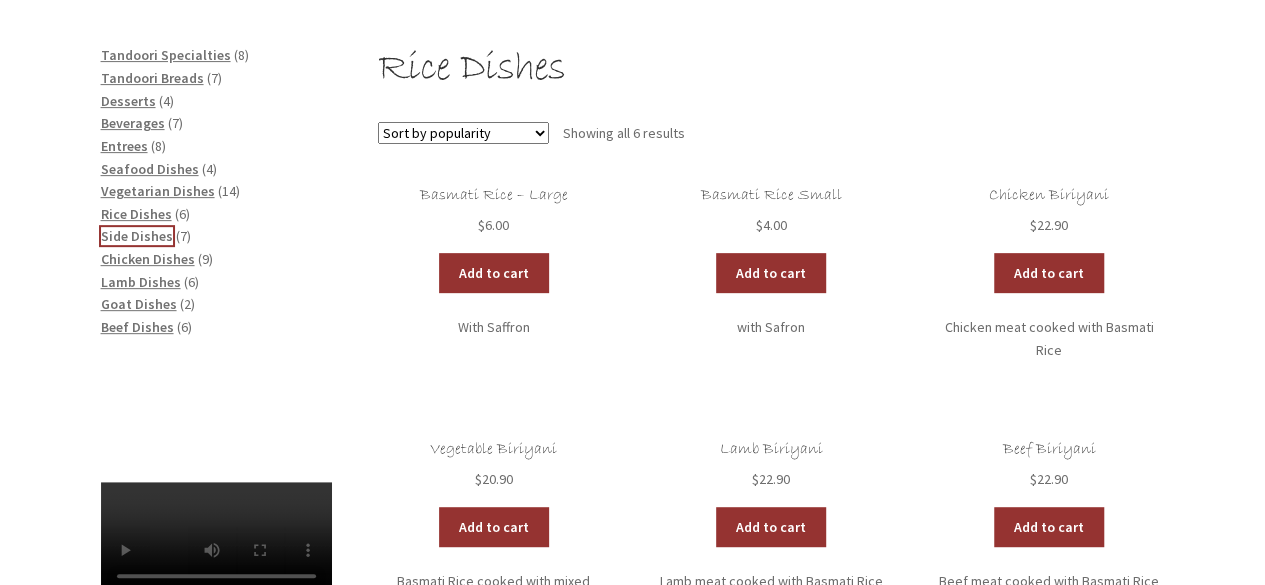 click on "Side Dishes" at bounding box center [137, 236] 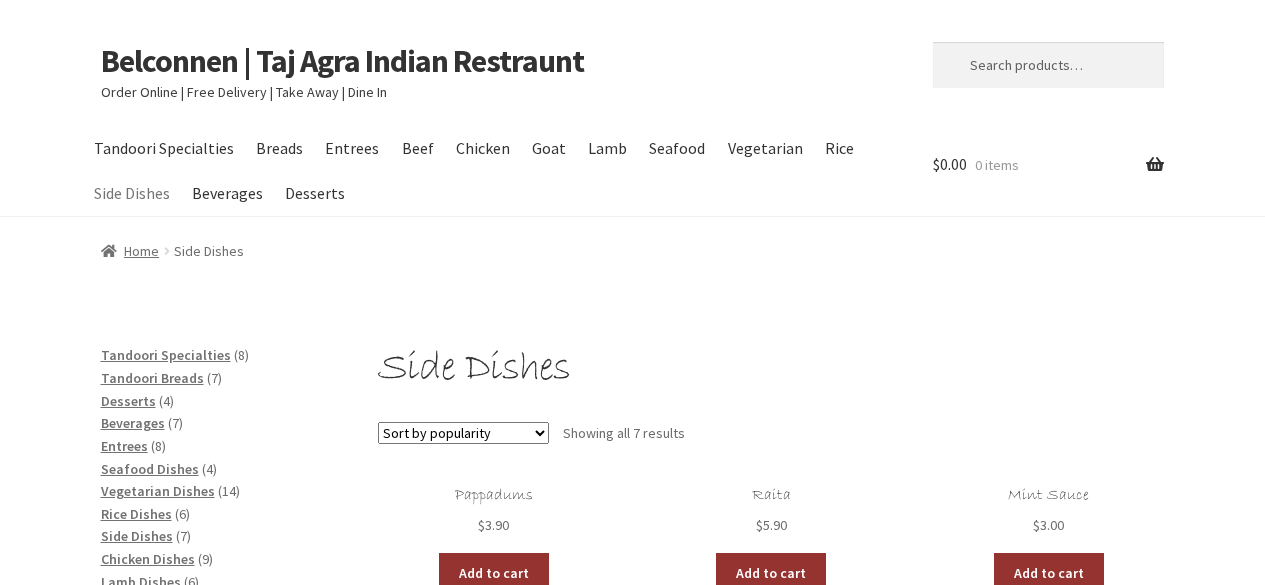 scroll, scrollTop: 200, scrollLeft: 0, axis: vertical 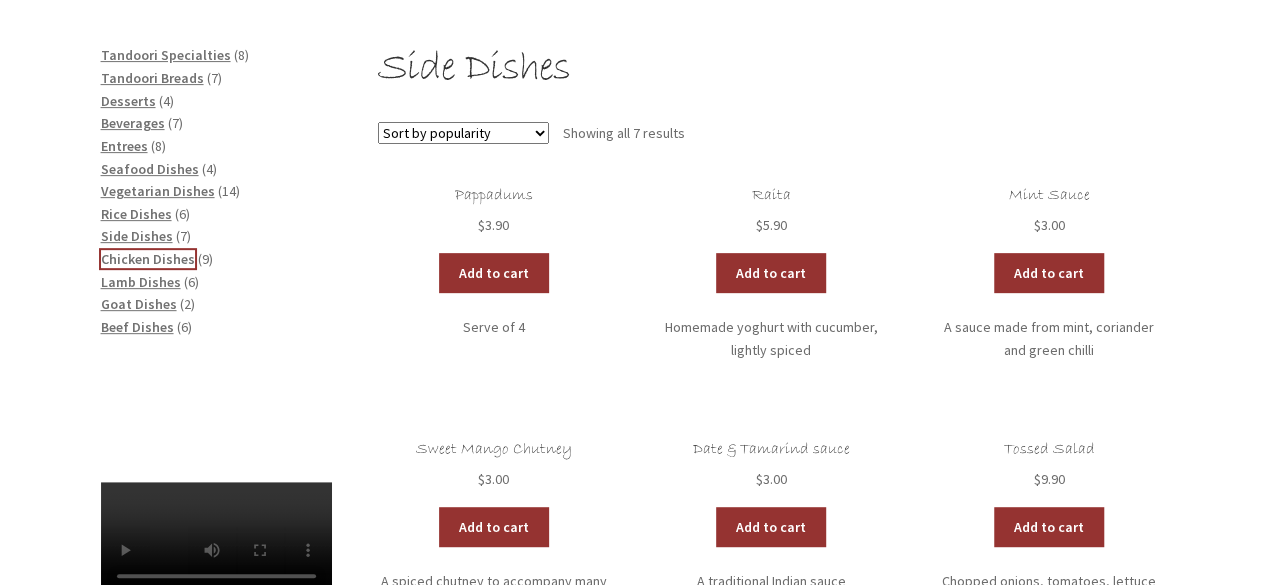 click on "Chicken Dishes" at bounding box center [148, 259] 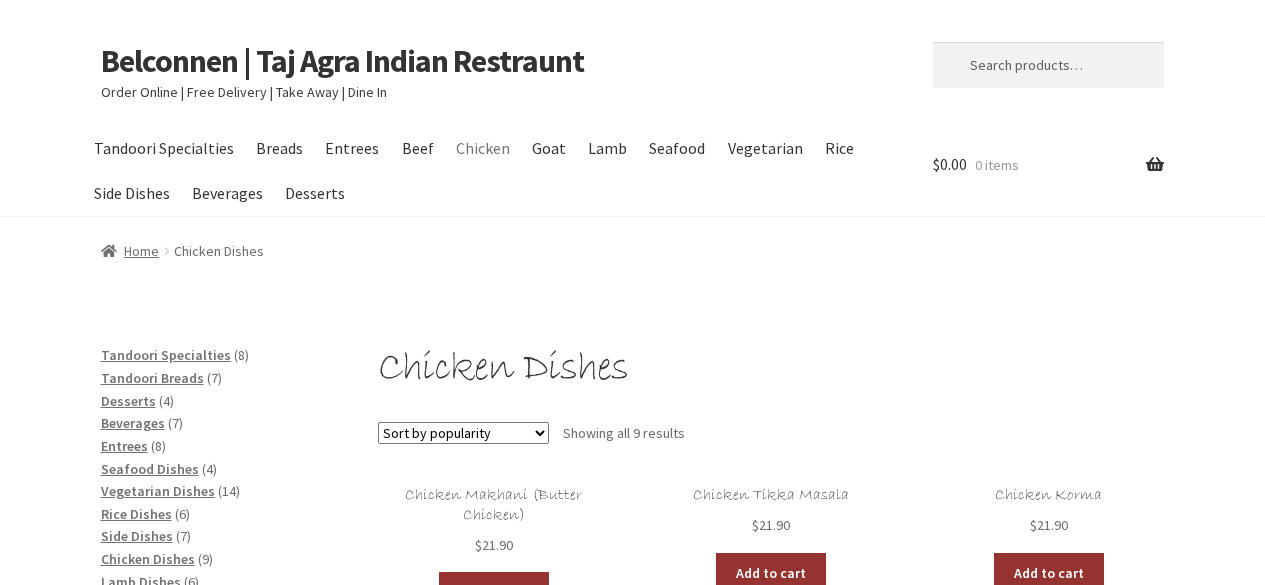 scroll, scrollTop: 0, scrollLeft: 0, axis: both 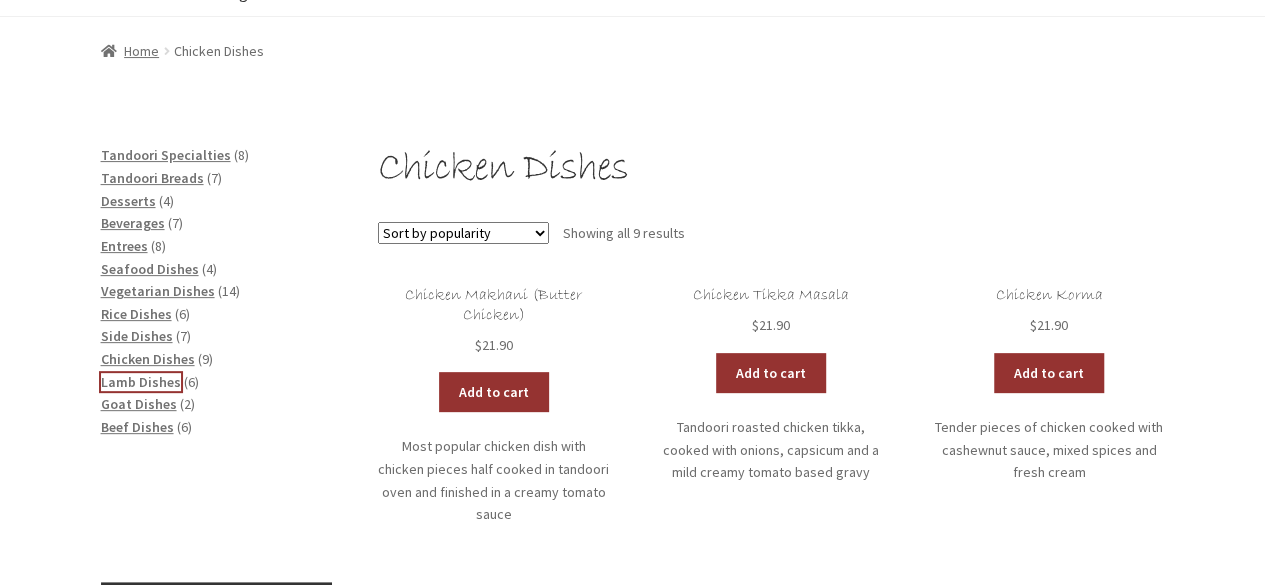 click on "Lamb Dishes" at bounding box center (141, 382) 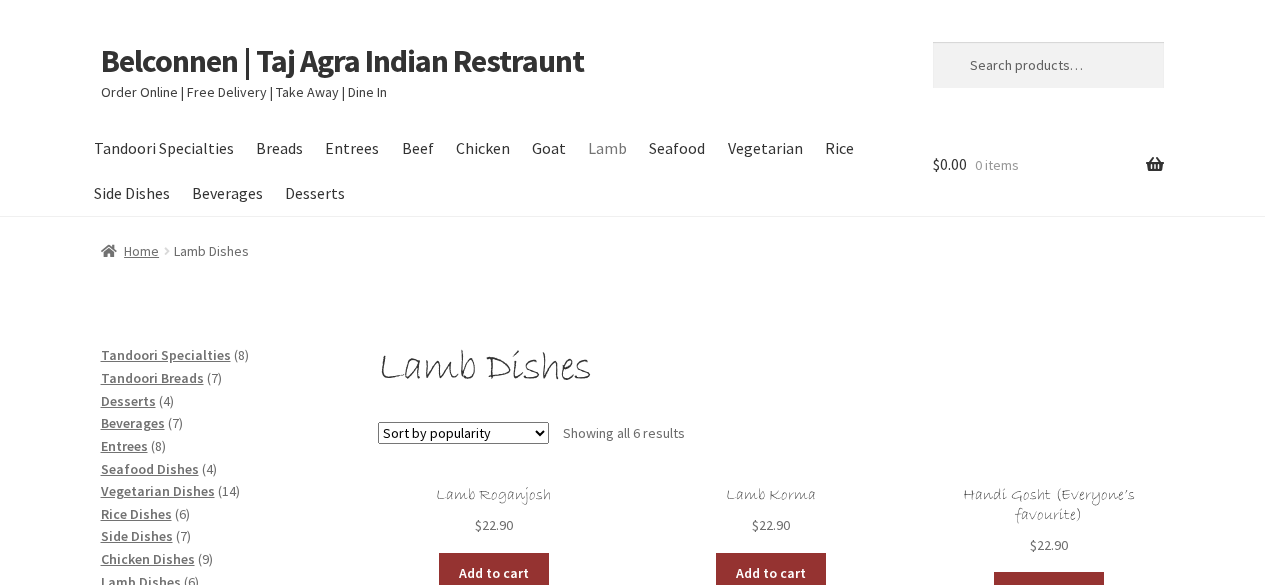 scroll, scrollTop: 200, scrollLeft: 0, axis: vertical 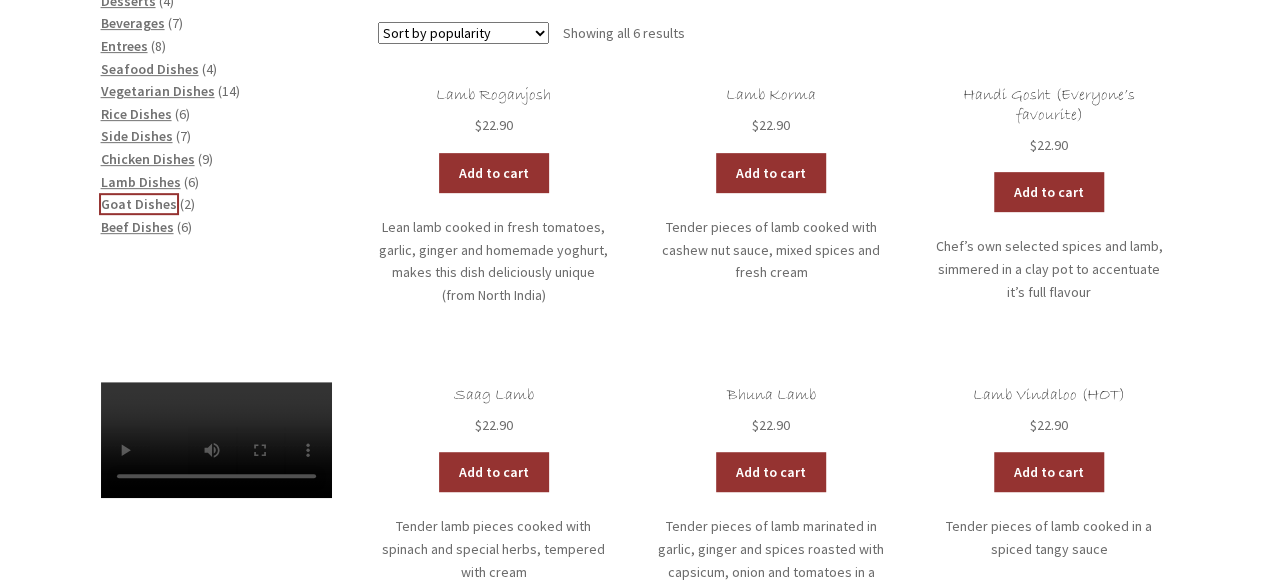 click on "Goat Dishes" at bounding box center (139, 204) 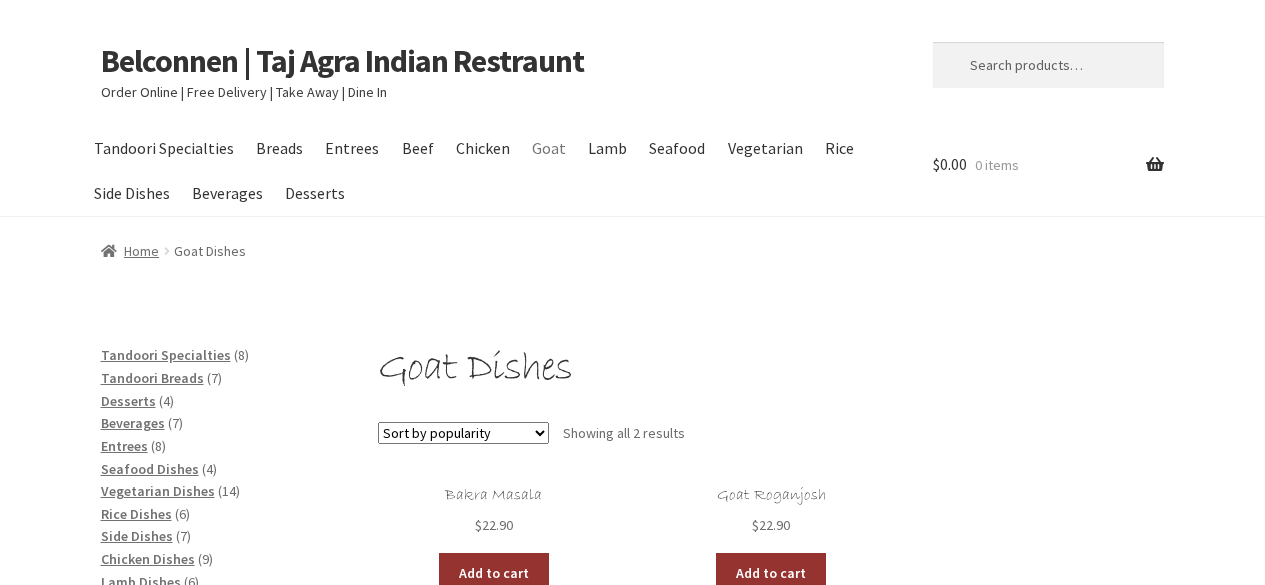scroll, scrollTop: 199, scrollLeft: 0, axis: vertical 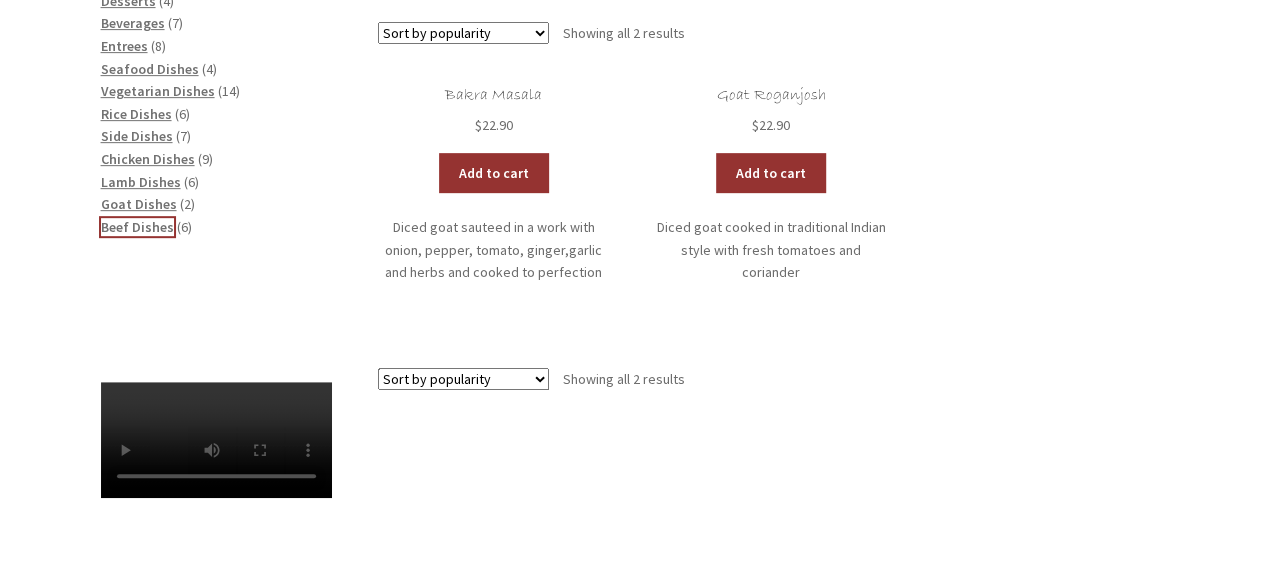click on "Beef Dishes" at bounding box center [137, 227] 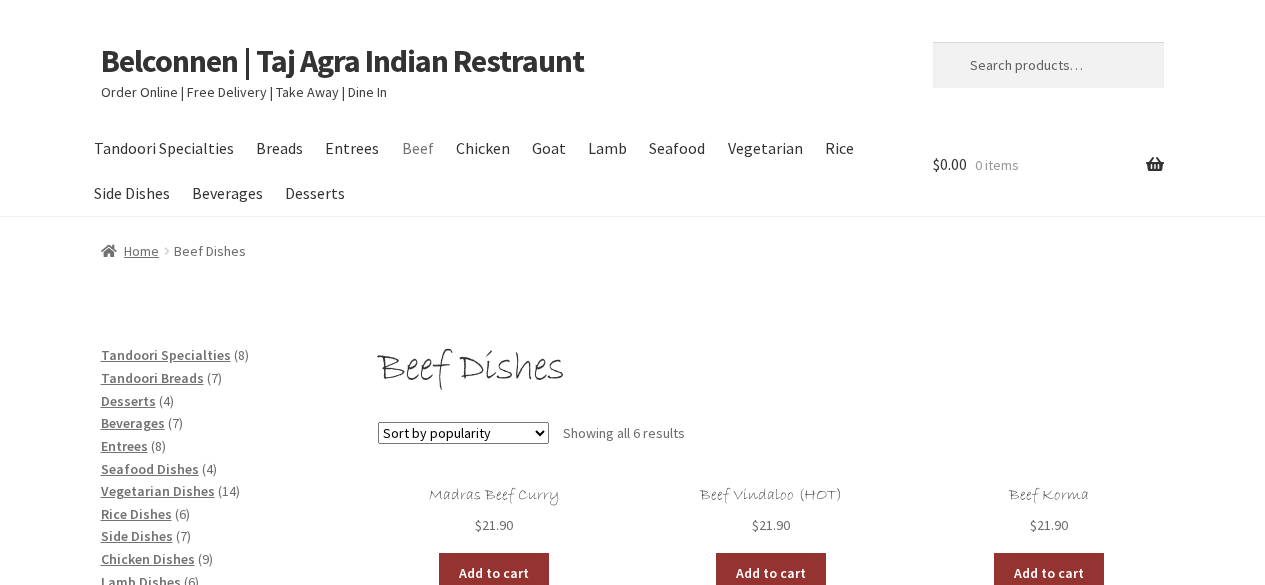 scroll, scrollTop: 60, scrollLeft: 0, axis: vertical 